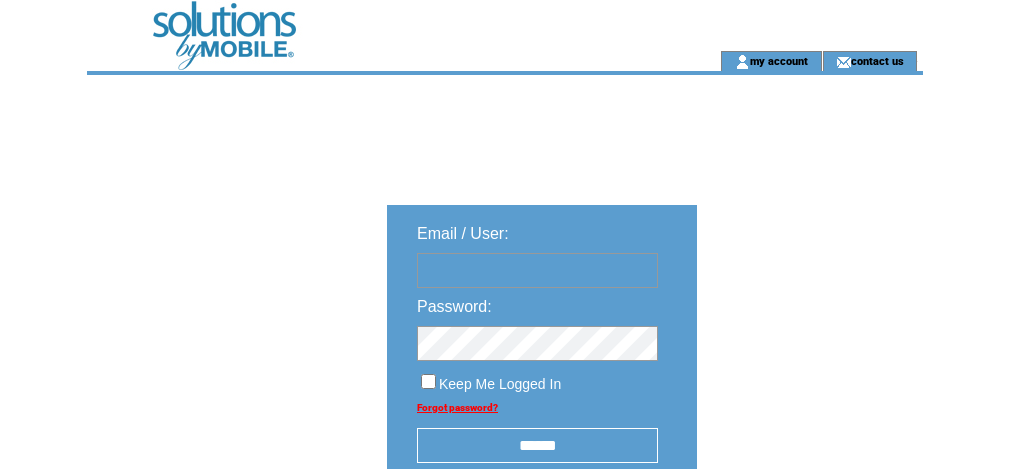 scroll, scrollTop: 0, scrollLeft: 0, axis: both 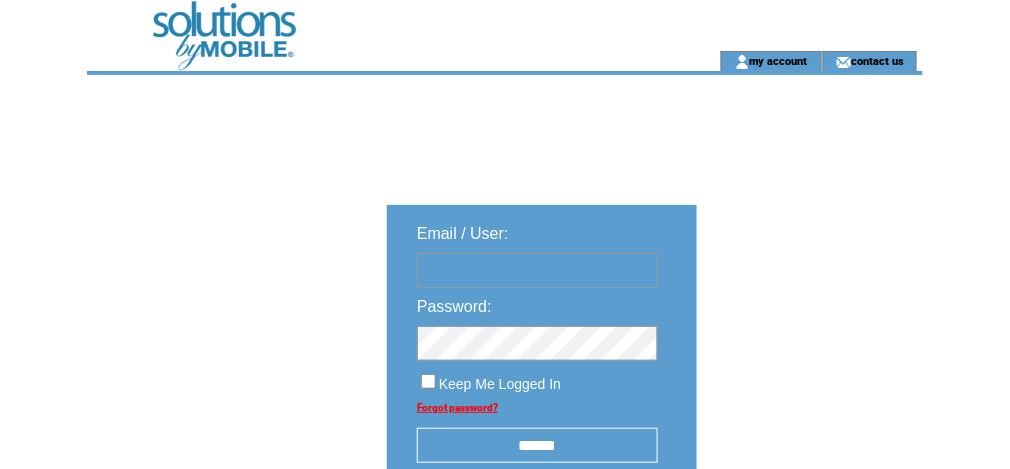 type on "********" 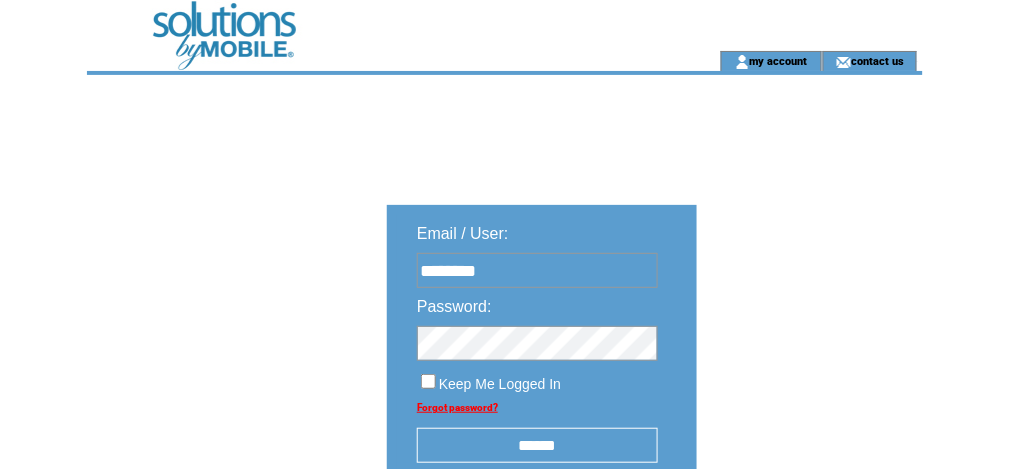 click at bounding box center [371, 61] 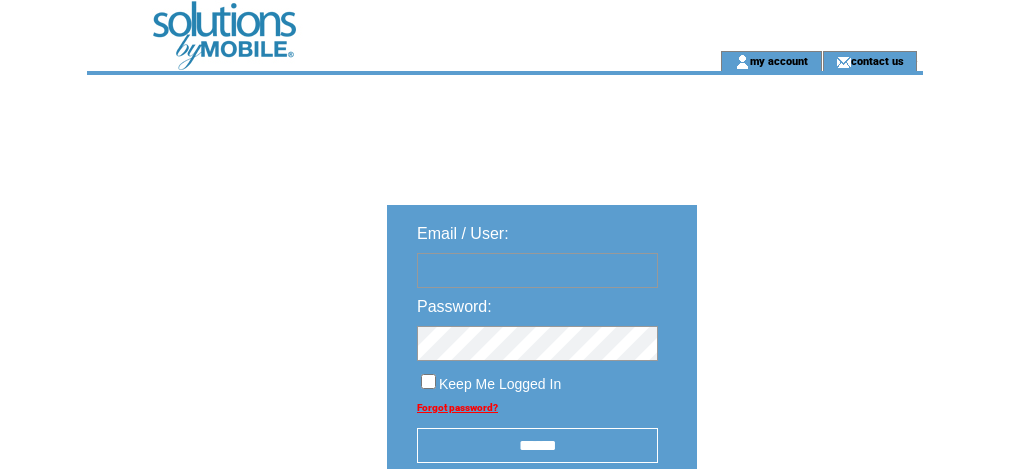 scroll, scrollTop: 0, scrollLeft: 0, axis: both 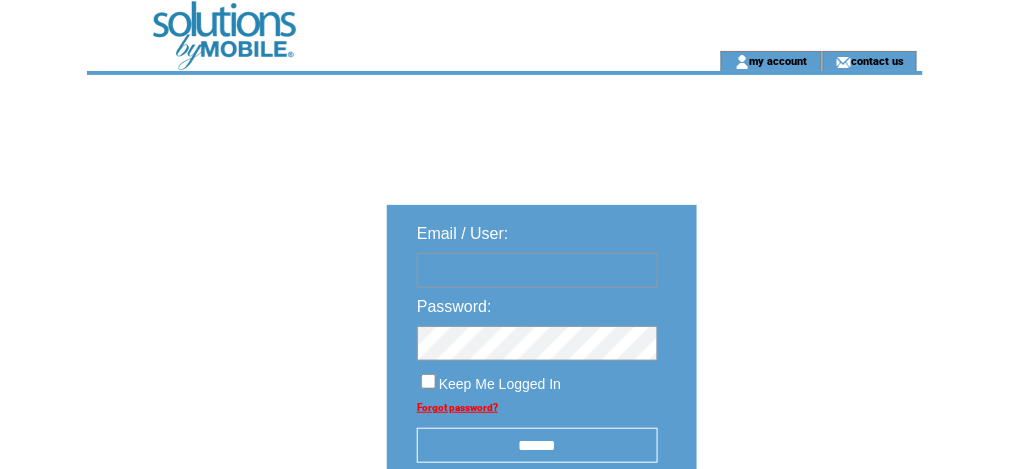 type on "********" 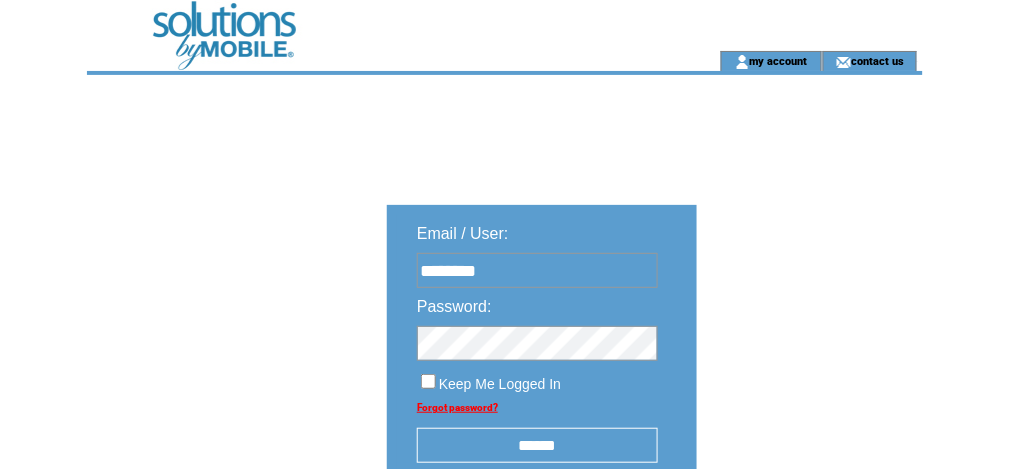 click on "******" at bounding box center (537, 445) 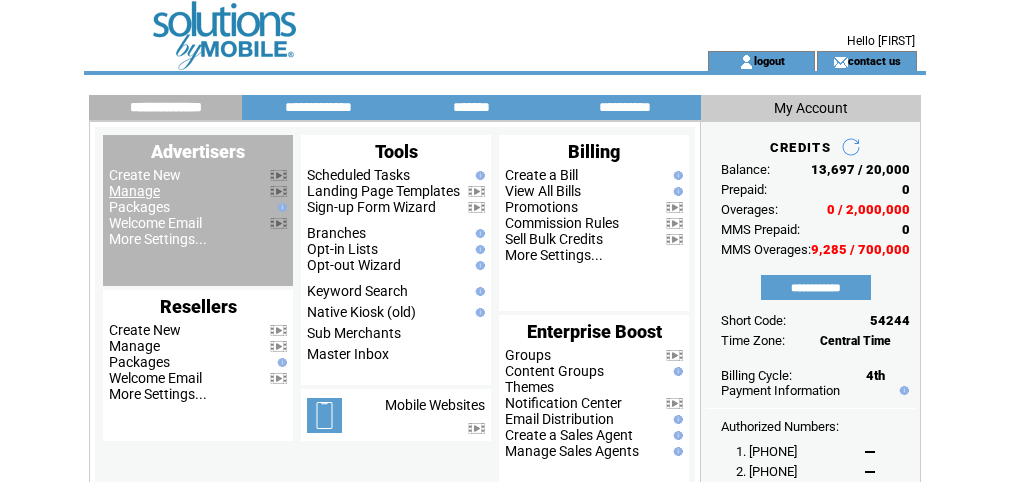 scroll, scrollTop: 0, scrollLeft: 0, axis: both 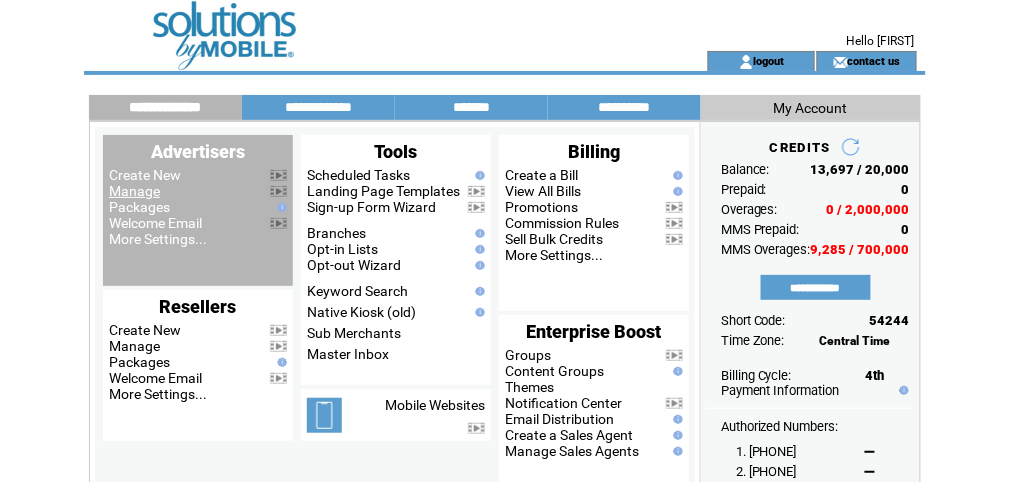 click on "Manage" at bounding box center (134, 191) 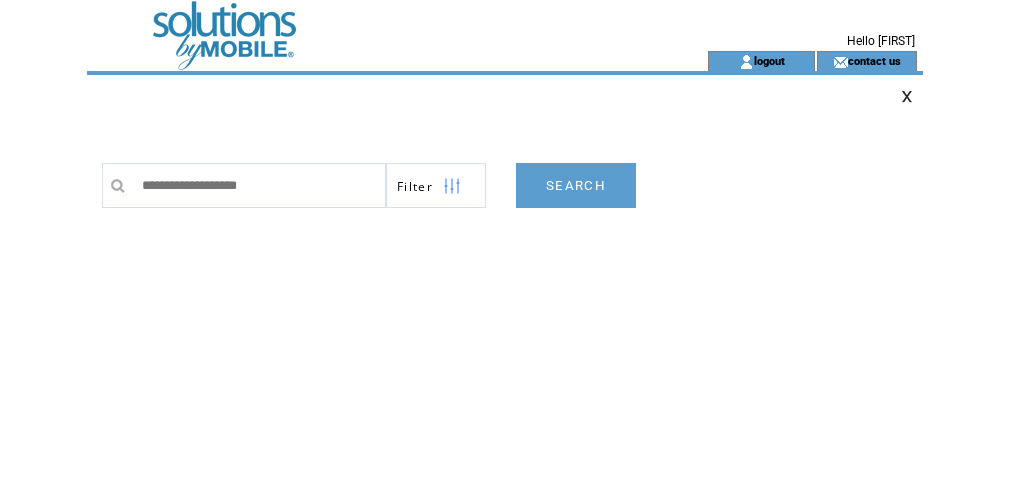 scroll, scrollTop: 0, scrollLeft: 0, axis: both 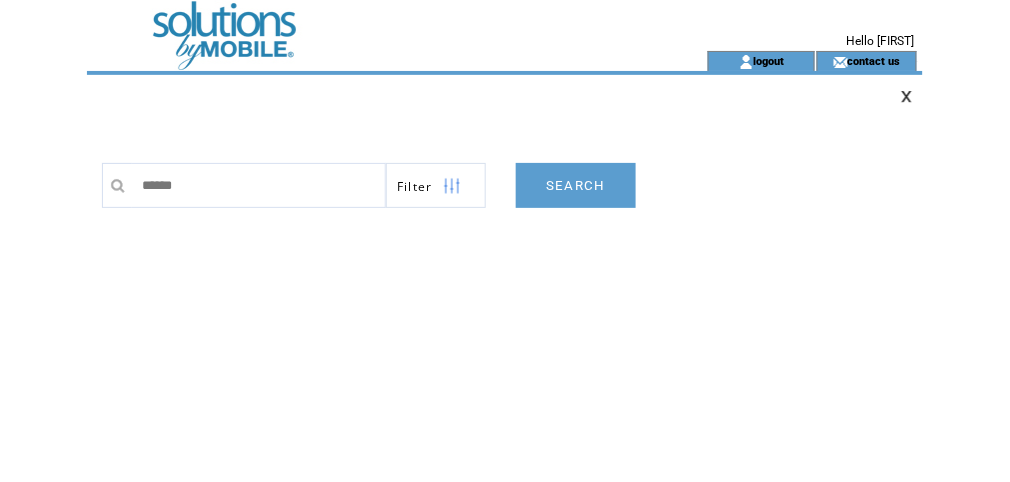 type on "*******" 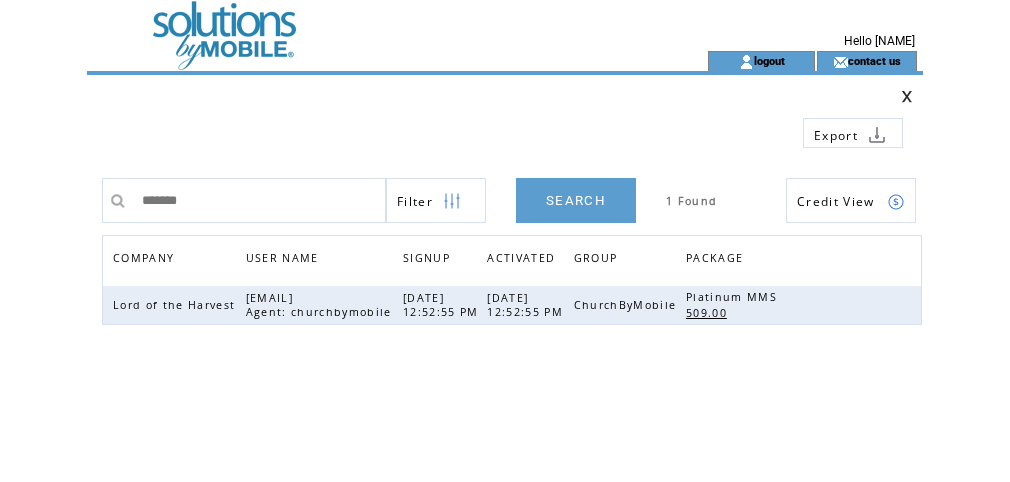 scroll, scrollTop: 0, scrollLeft: 0, axis: both 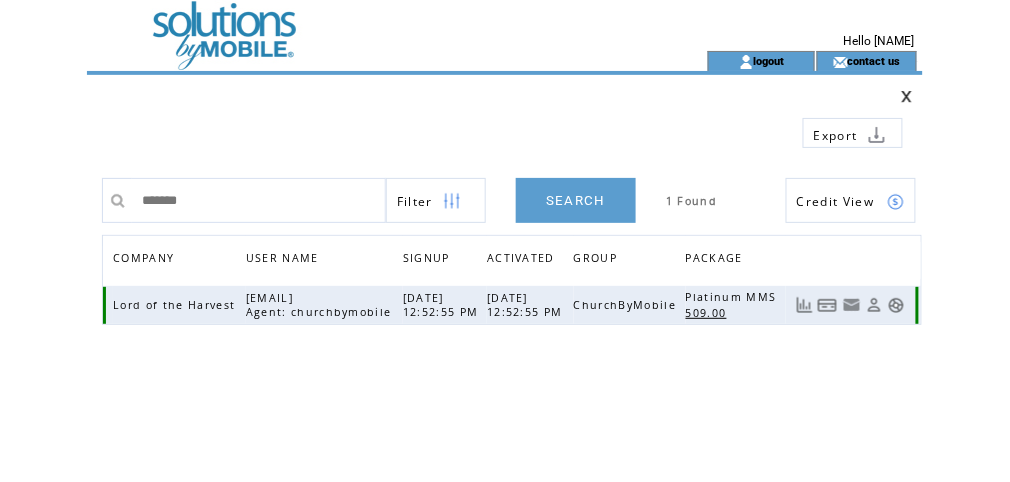 click at bounding box center [896, 305] 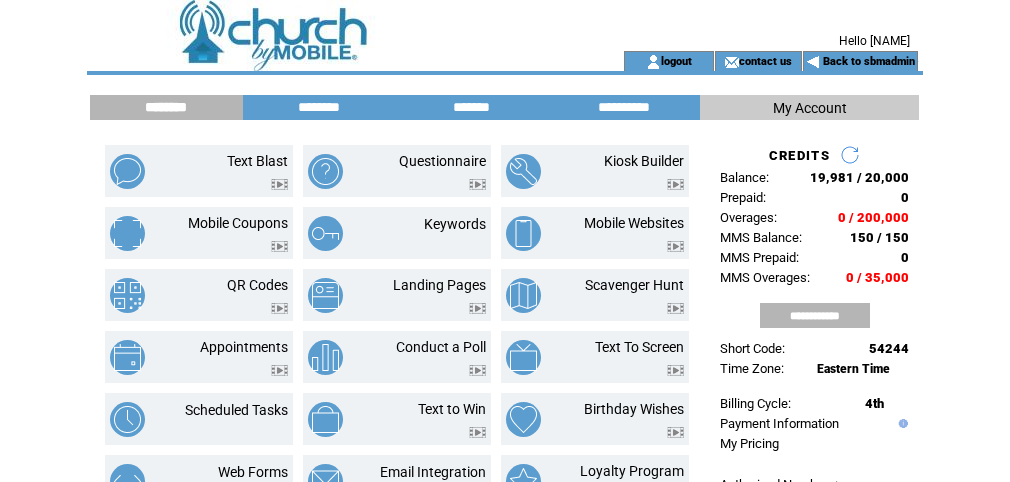 scroll, scrollTop: 0, scrollLeft: 0, axis: both 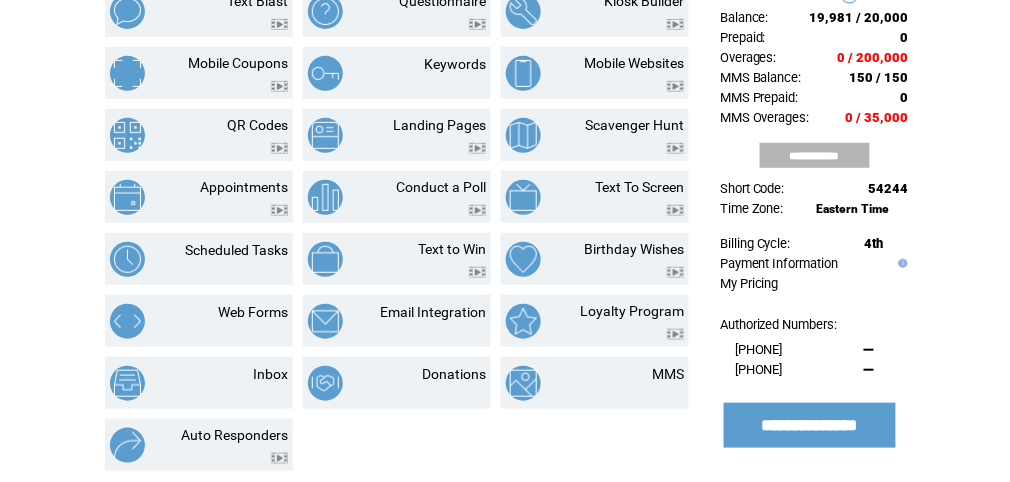 click on "**********" at bounding box center [815, 155] 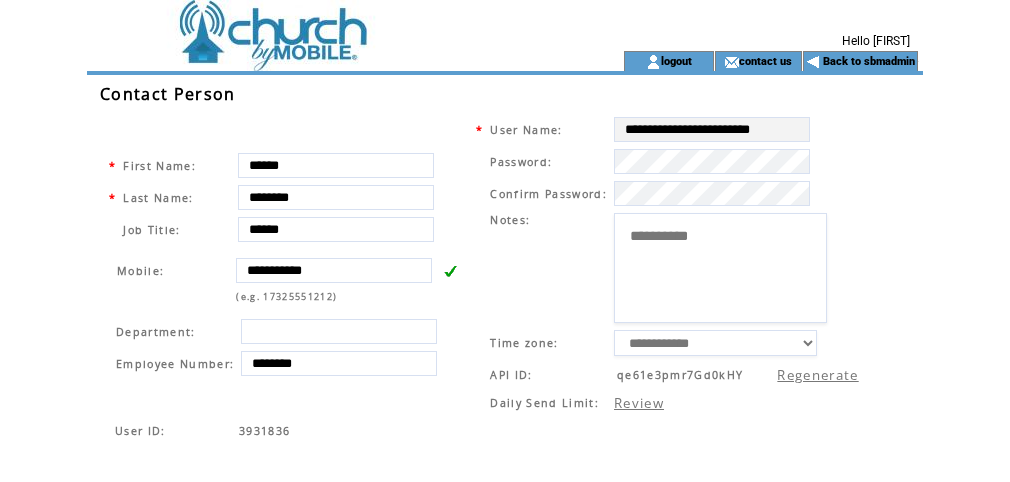 scroll, scrollTop: 0, scrollLeft: 0, axis: both 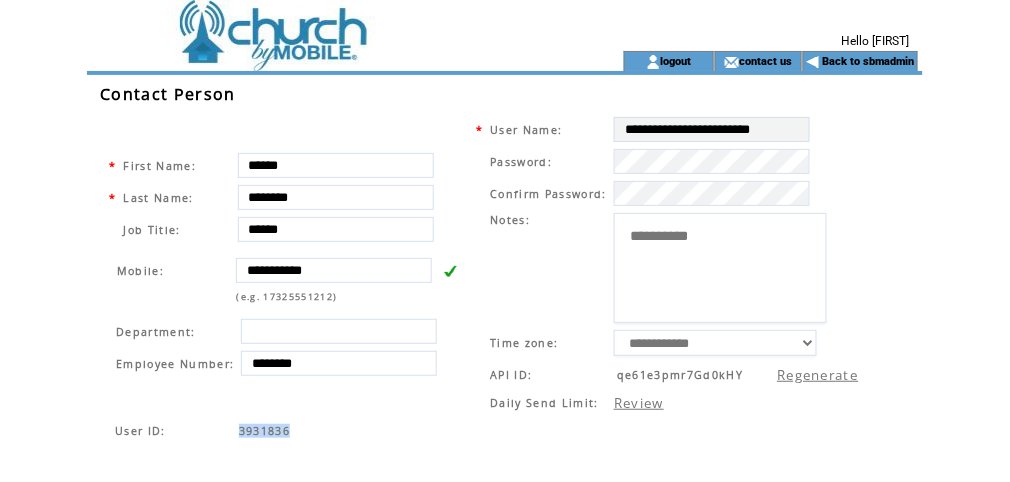 drag, startPoint x: 309, startPoint y: 424, endPoint x: 236, endPoint y: 424, distance: 73 